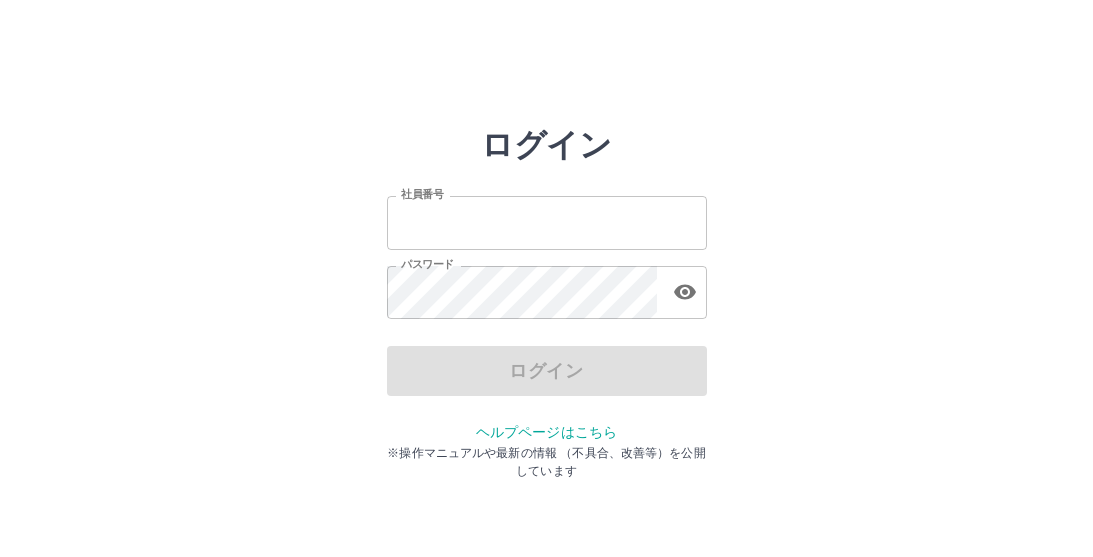 scroll, scrollTop: 0, scrollLeft: 0, axis: both 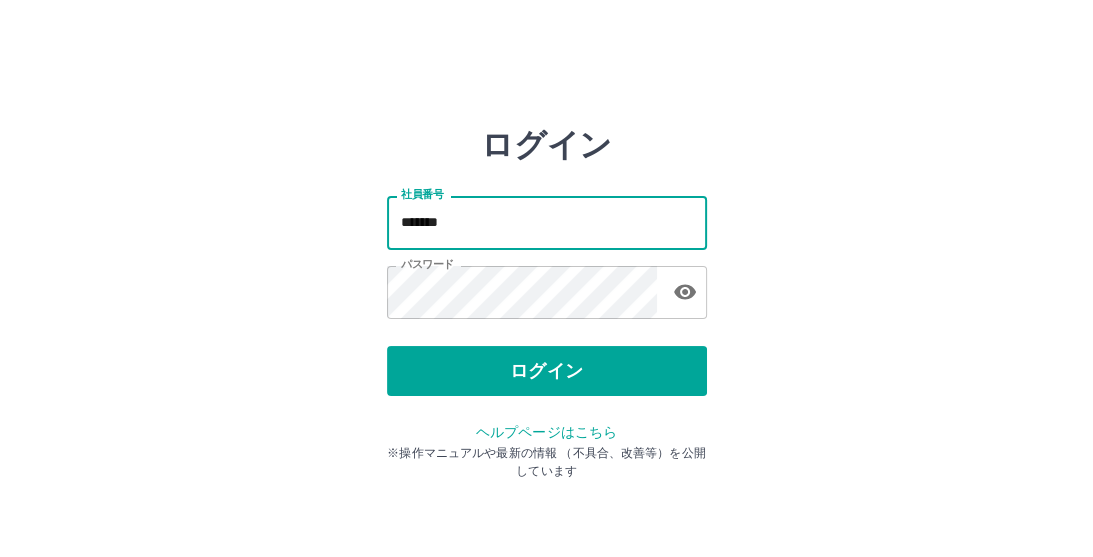 click on "*******" at bounding box center (547, 222) 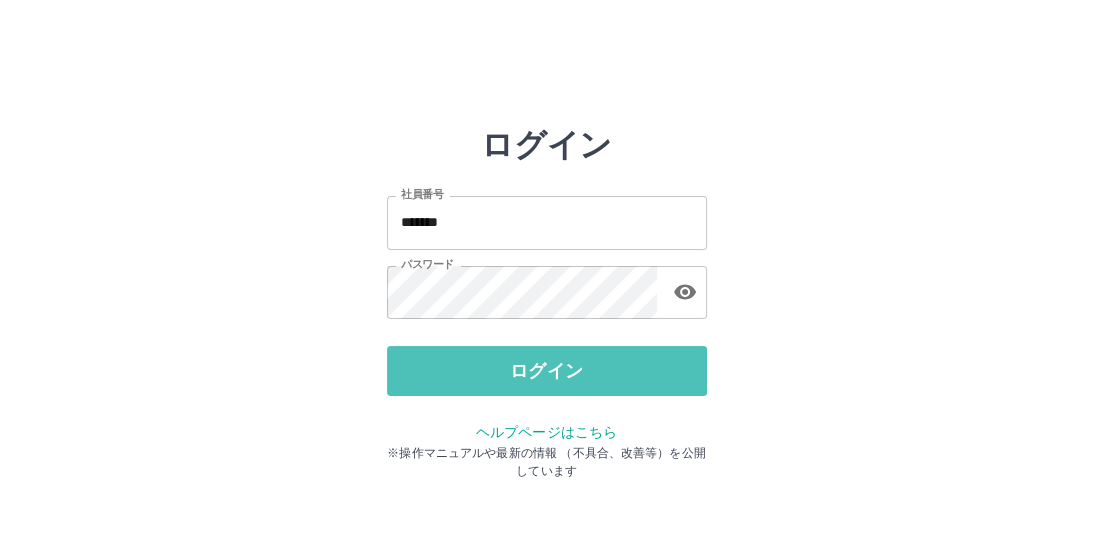 click on "ログイン" at bounding box center (547, 371) 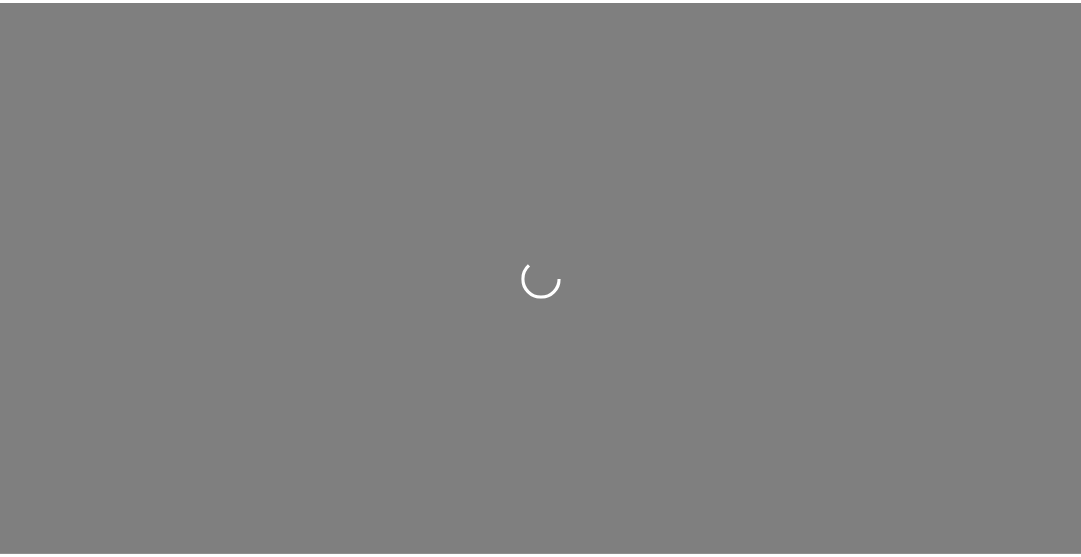 scroll, scrollTop: 0, scrollLeft: 0, axis: both 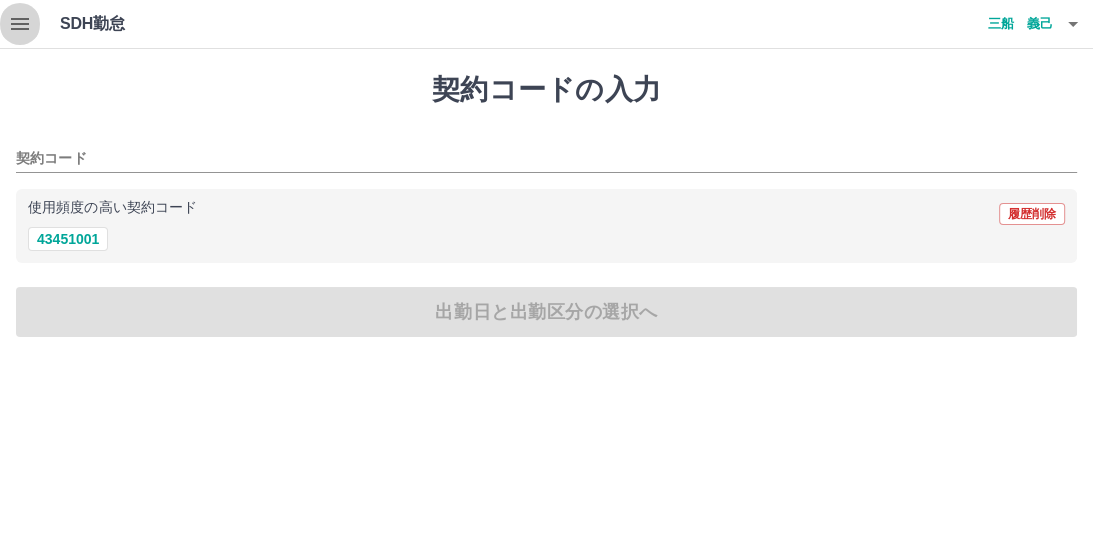 click 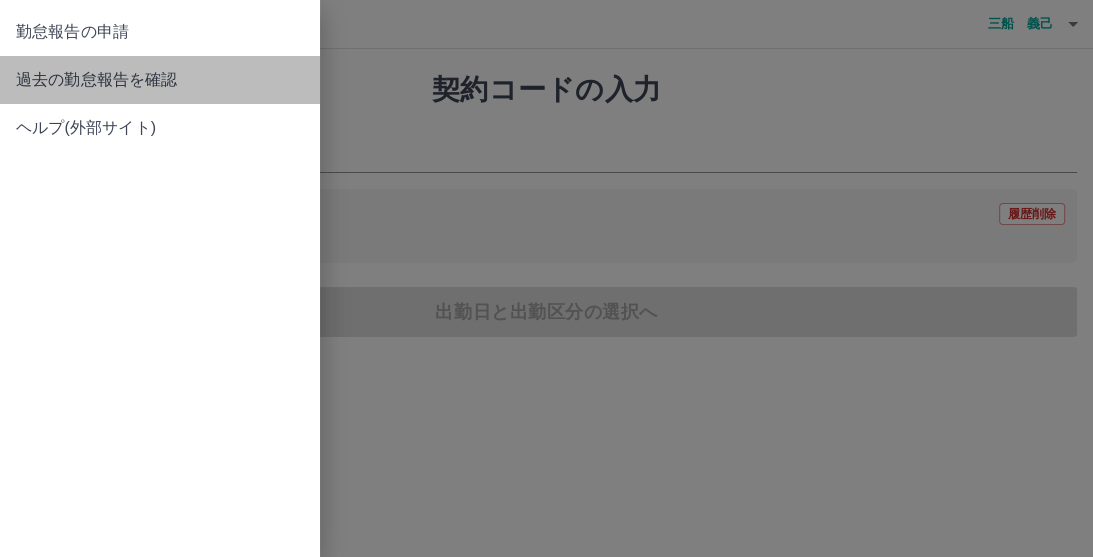 click on "過去の勤怠報告を確認" at bounding box center [160, 80] 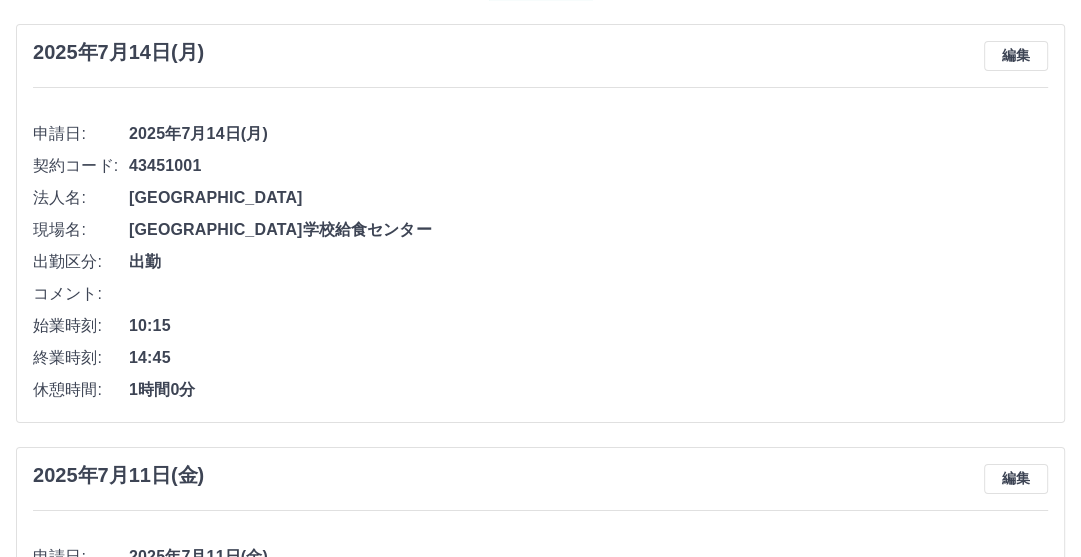 scroll, scrollTop: 160, scrollLeft: 0, axis: vertical 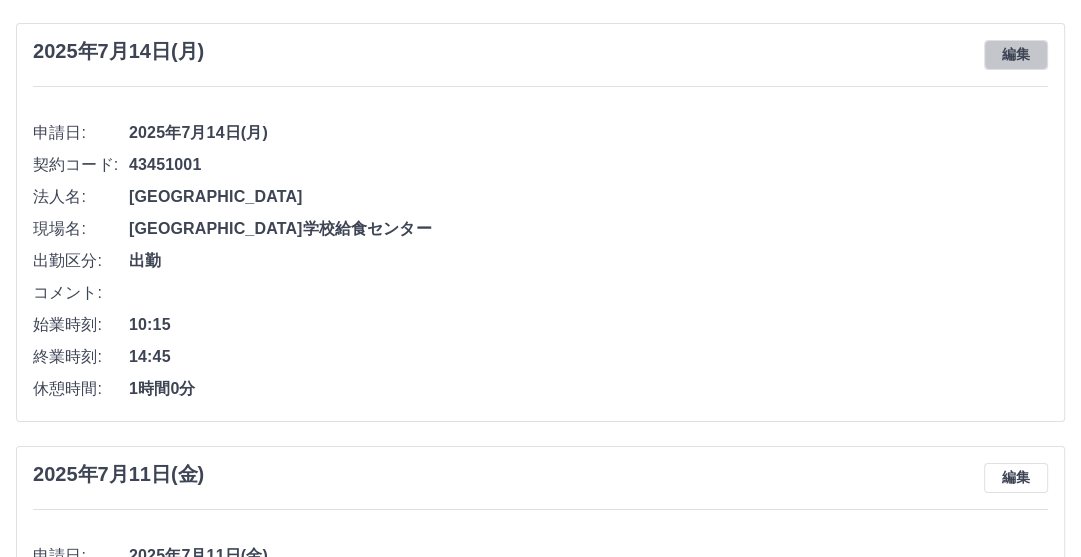 drag, startPoint x: 1023, startPoint y: 51, endPoint x: 1013, endPoint y: 53, distance: 10.198039 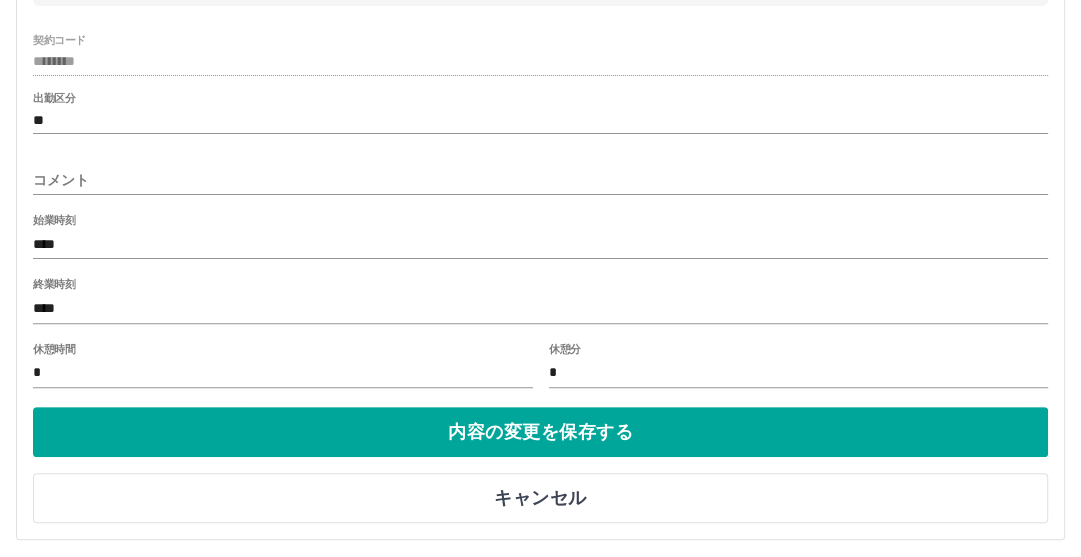scroll, scrollTop: 400, scrollLeft: 0, axis: vertical 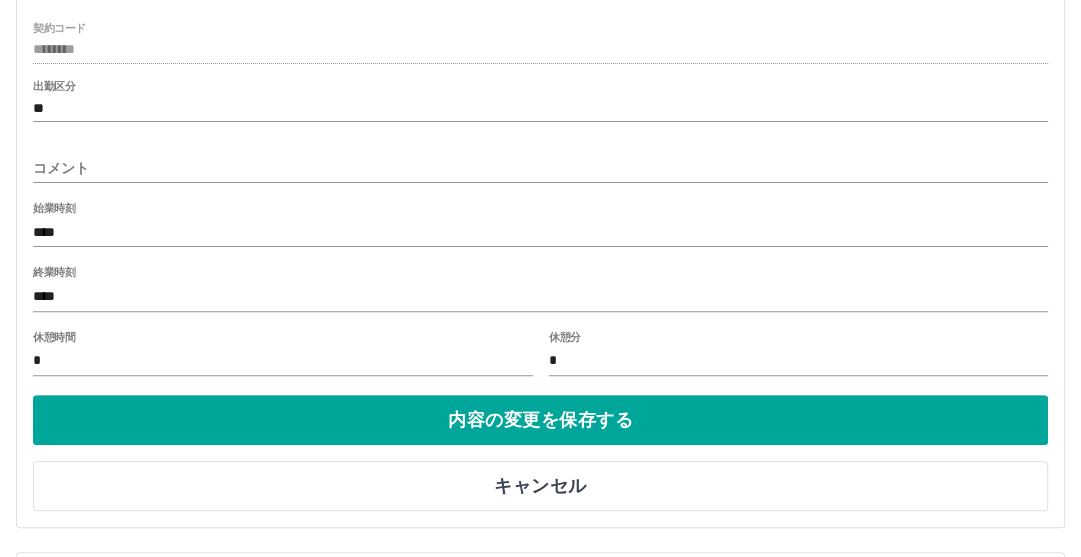 drag, startPoint x: 28, startPoint y: 290, endPoint x: 43, endPoint y: 281, distance: 17.492855 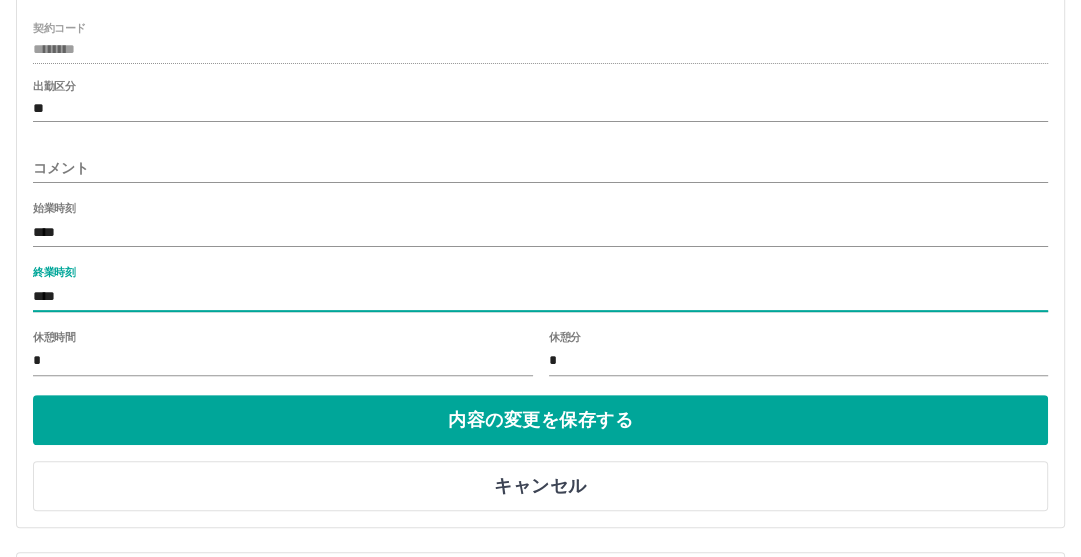drag, startPoint x: 43, startPoint y: 281, endPoint x: 34, endPoint y: 297, distance: 18.35756 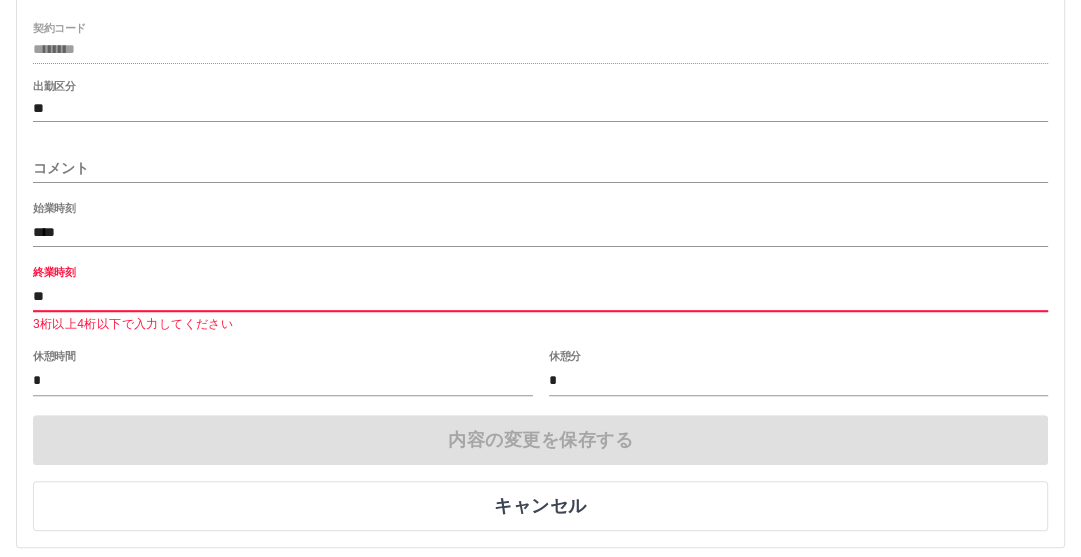 type on "*" 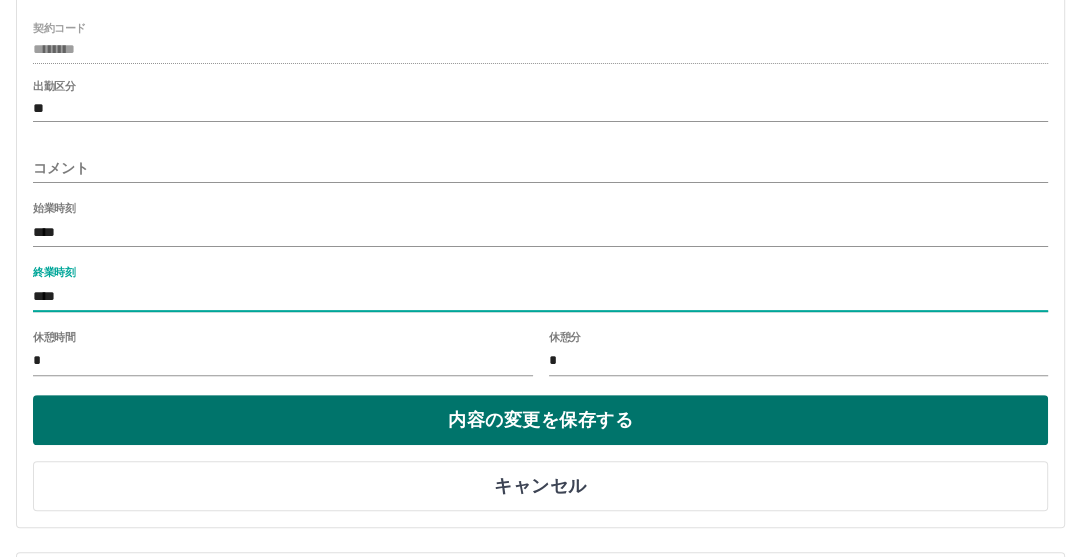 type on "****" 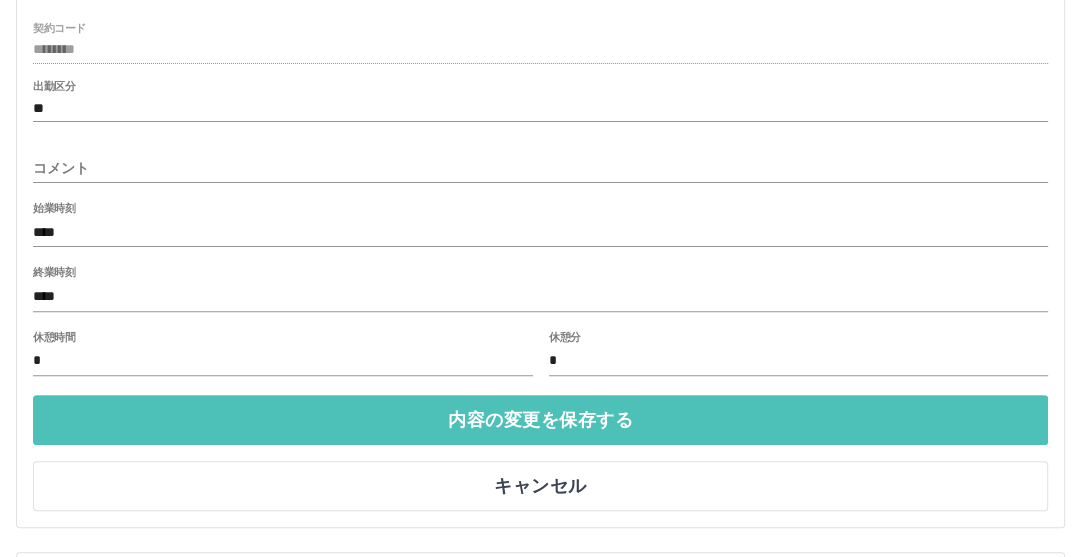 click on "内容の変更を保存する" at bounding box center (540, 420) 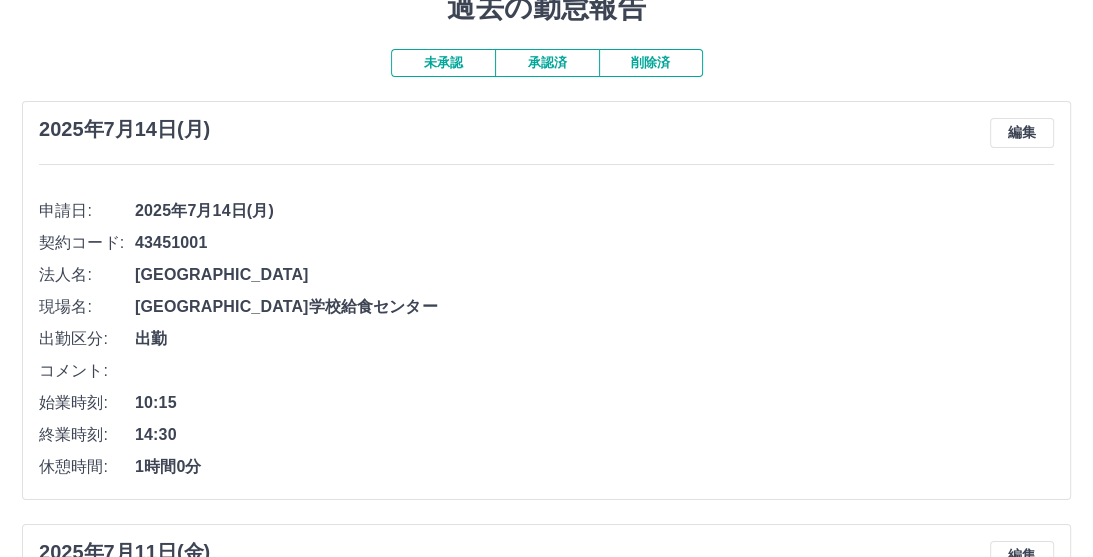 scroll, scrollTop: 0, scrollLeft: 0, axis: both 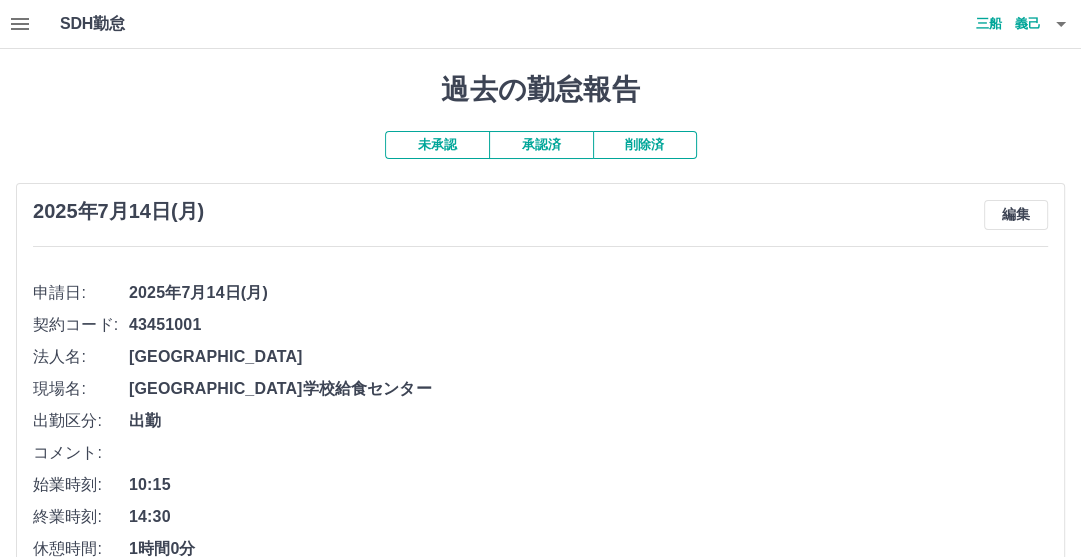 click on "三船　義己" at bounding box center (981, 24) 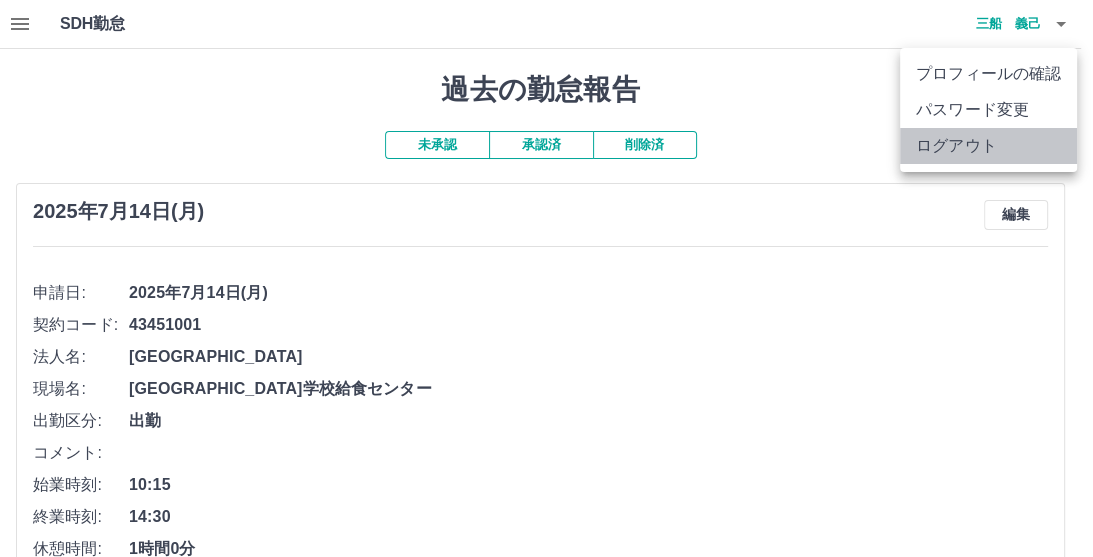click on "ログアウト" at bounding box center (988, 146) 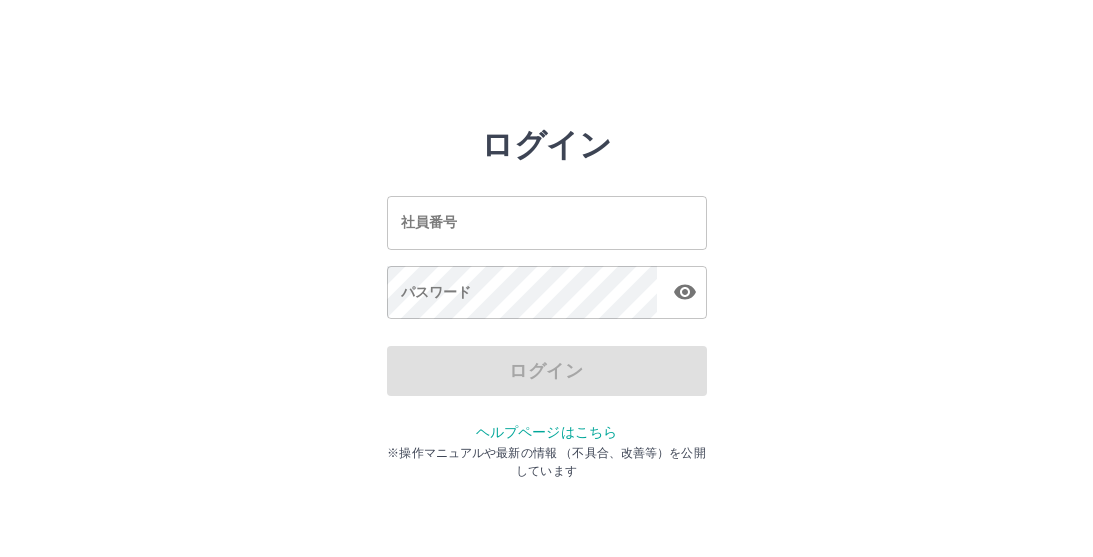 scroll, scrollTop: 0, scrollLeft: 0, axis: both 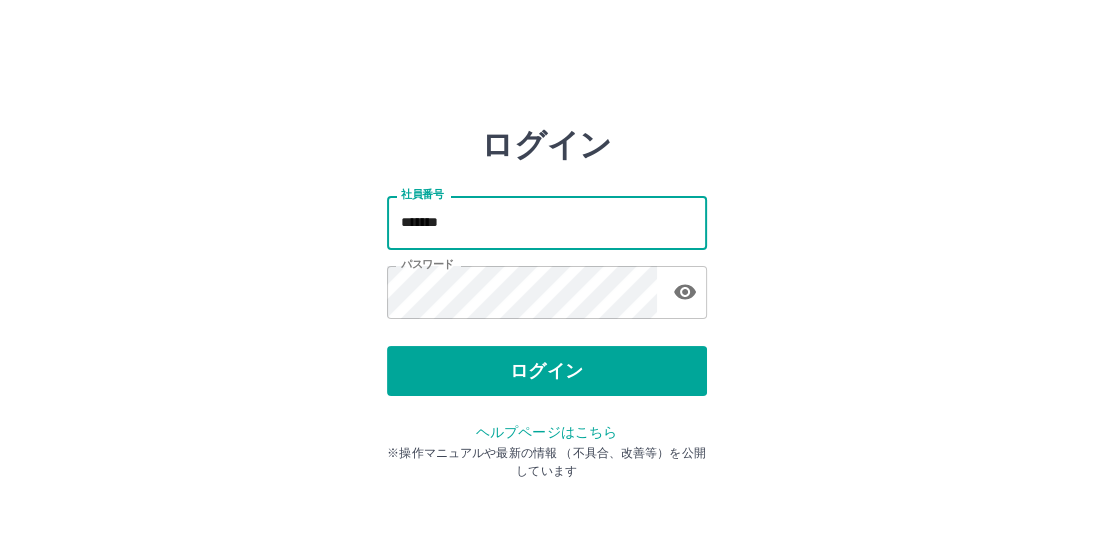click on "*******" at bounding box center (547, 222) 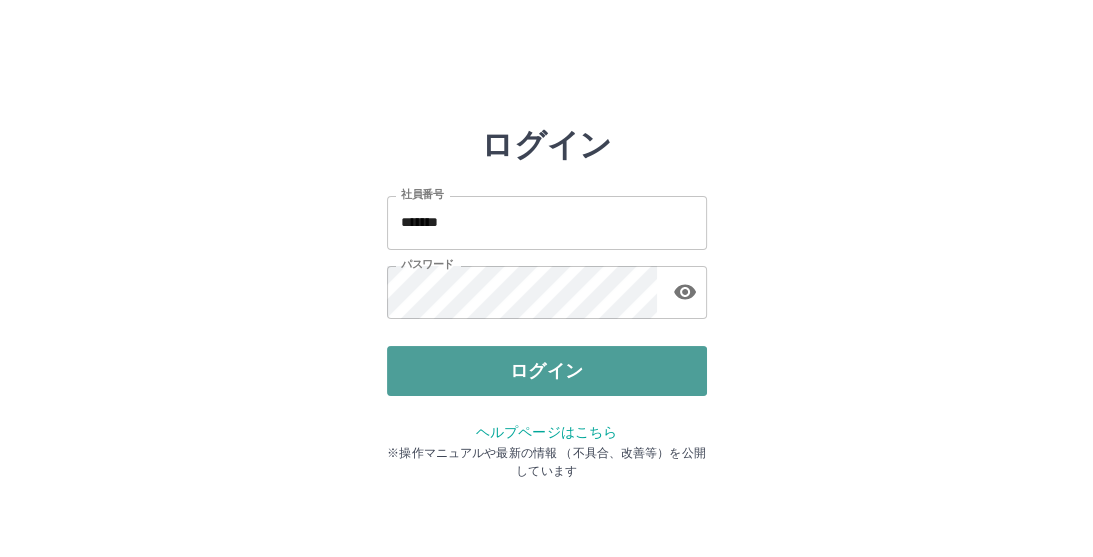 click on "ログイン" at bounding box center [547, 371] 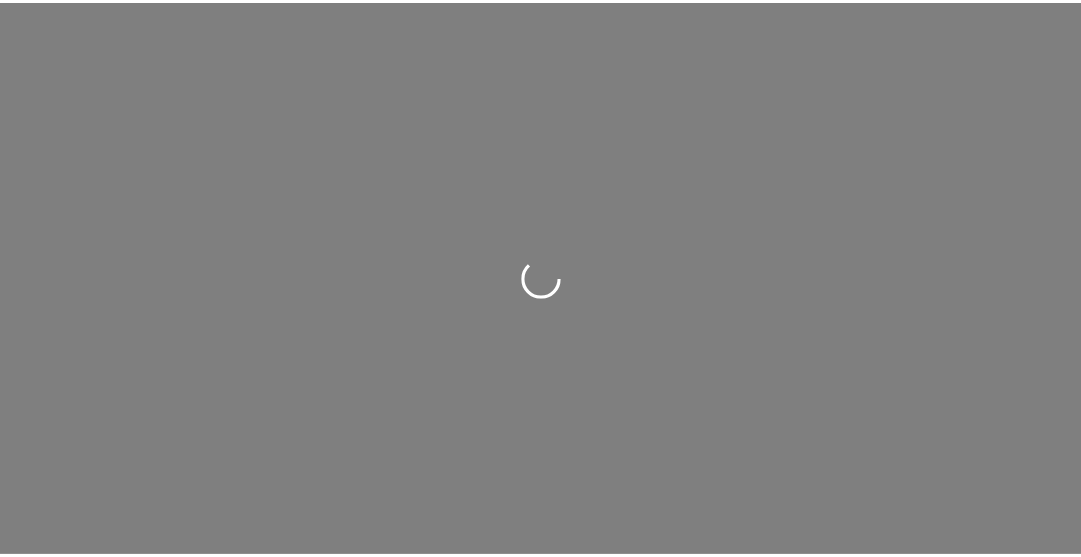 scroll, scrollTop: 0, scrollLeft: 0, axis: both 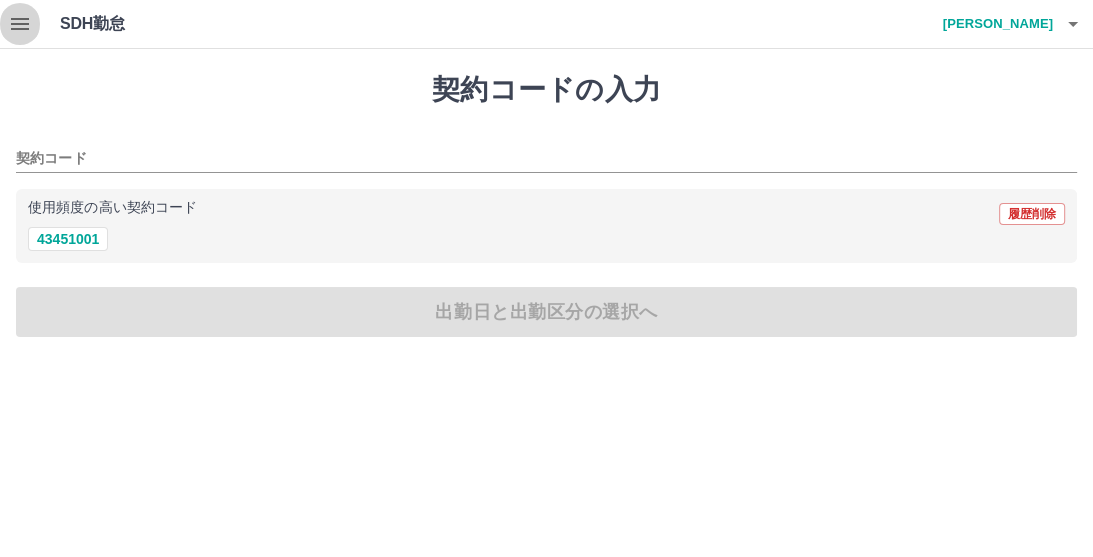 click 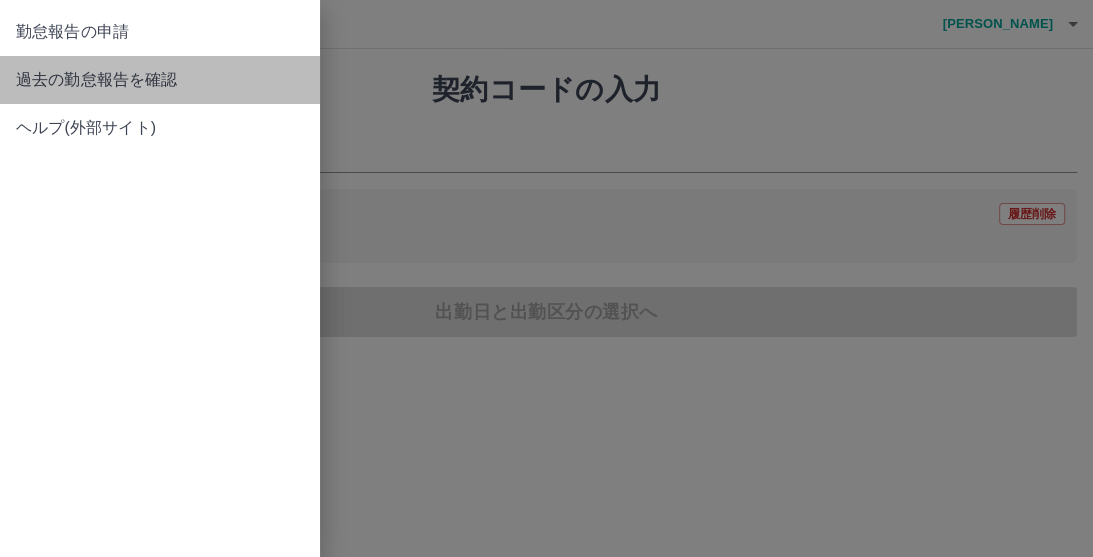 click on "過去の勤怠報告を確認" at bounding box center (160, 80) 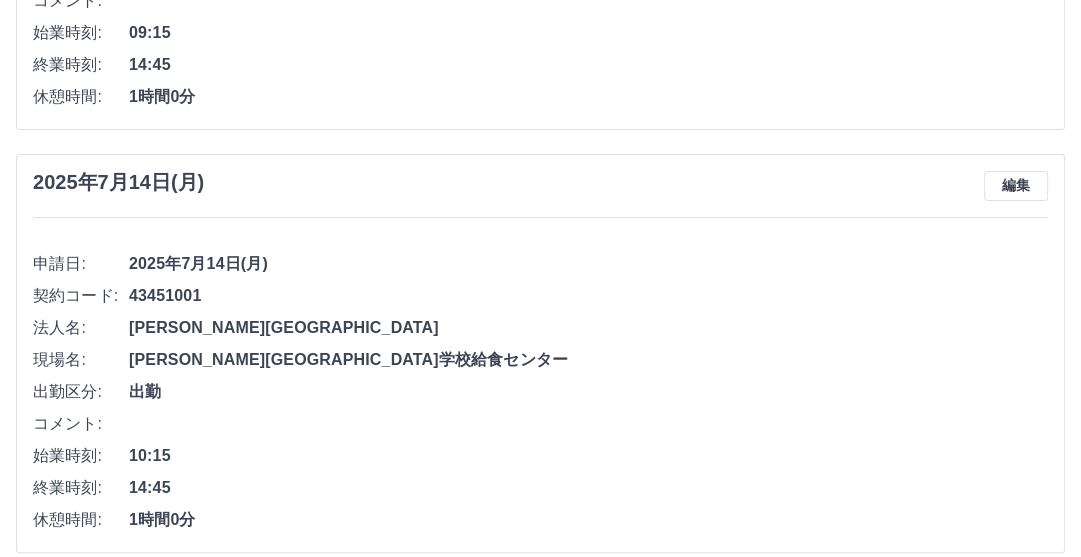 scroll, scrollTop: 480, scrollLeft: 0, axis: vertical 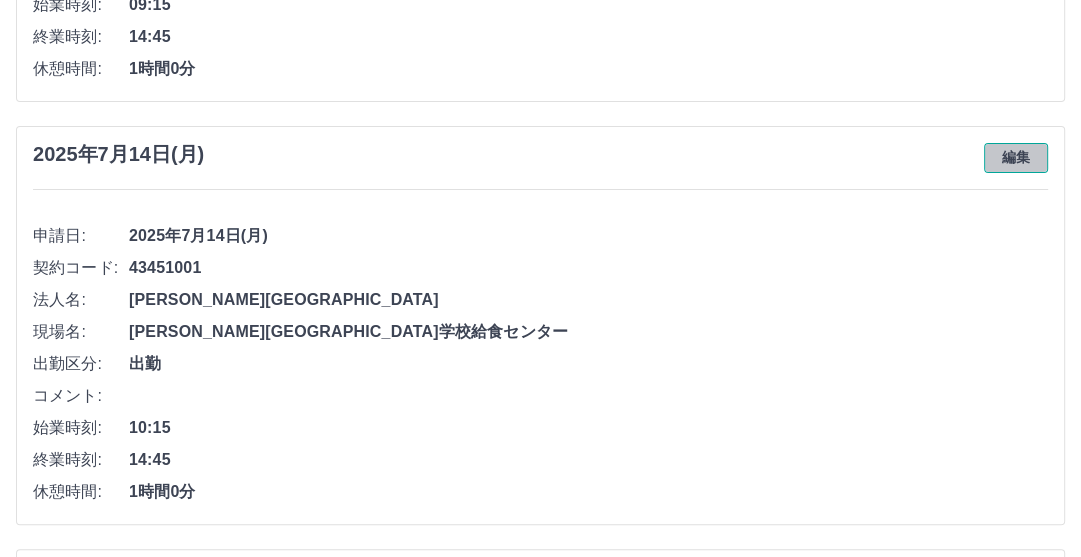 click on "編集" at bounding box center [1016, 158] 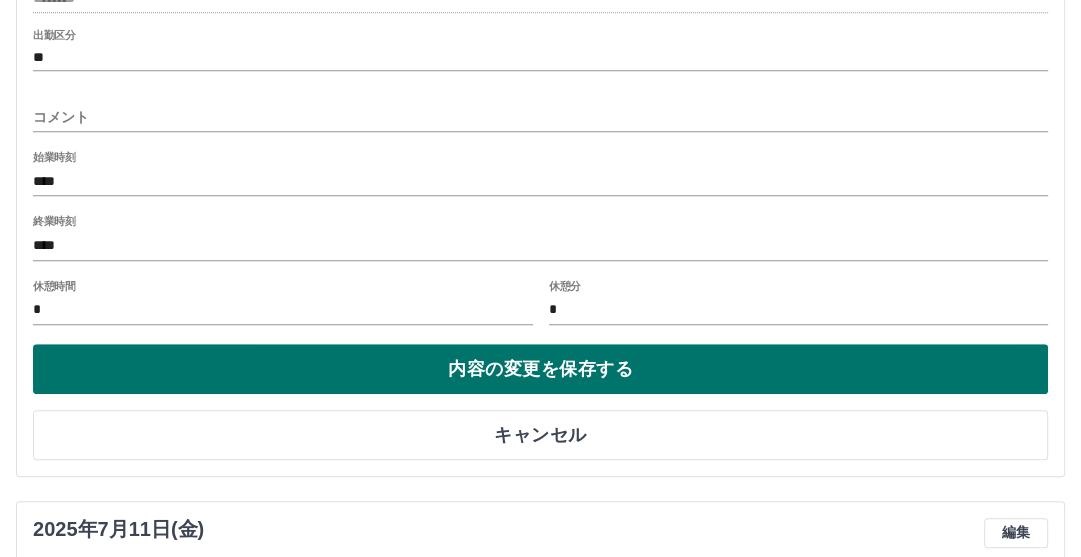 scroll, scrollTop: 880, scrollLeft: 0, axis: vertical 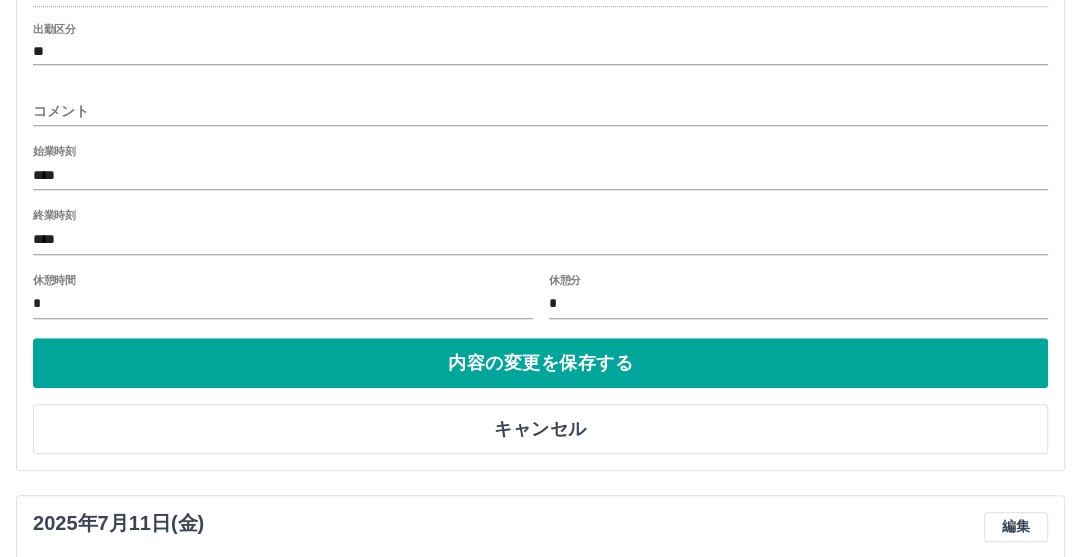 click on "2025年7月14日(月) 申請日: 2025年7月14日(月) 法人名: 古賀市 現場名: 古賀市学校給食センター 契約コード ******** 出勤区分 ** コメント 始業時刻 **** 終業時刻 **** 休憩時間 * 休憩分 * 内容の変更を保存する キャンセル" at bounding box center (540, 98) 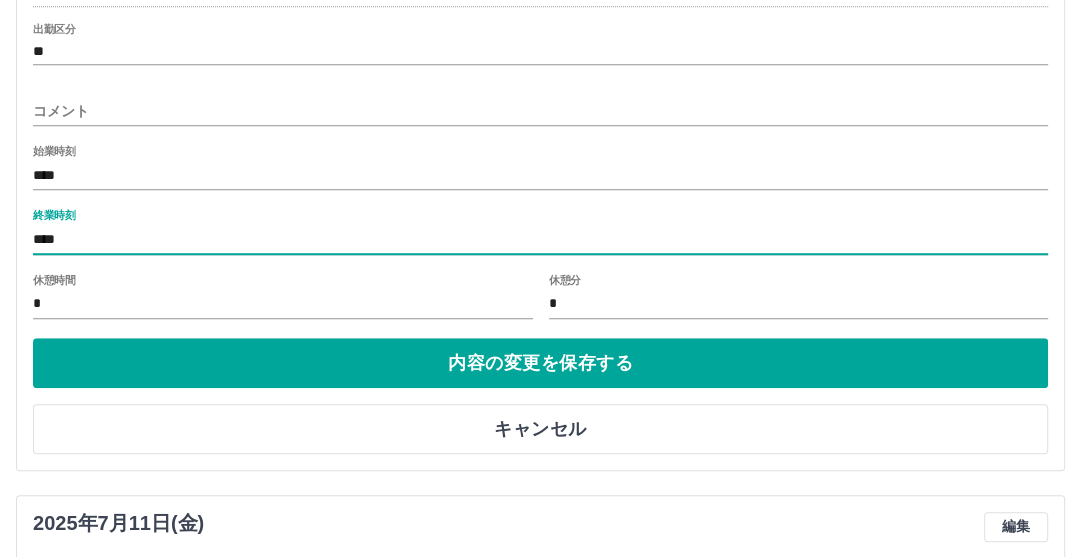 click on "****" at bounding box center [540, 239] 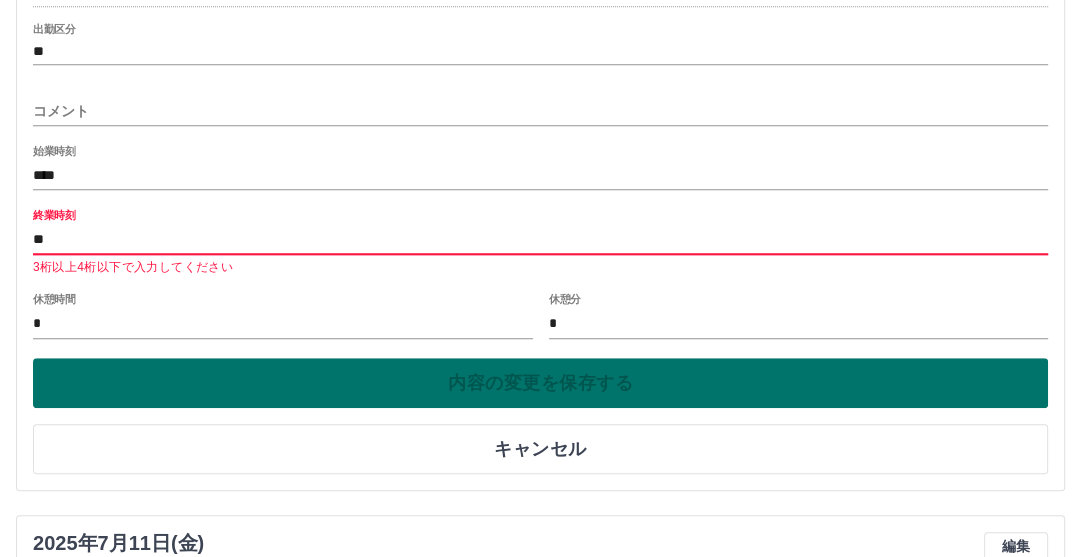 type on "*" 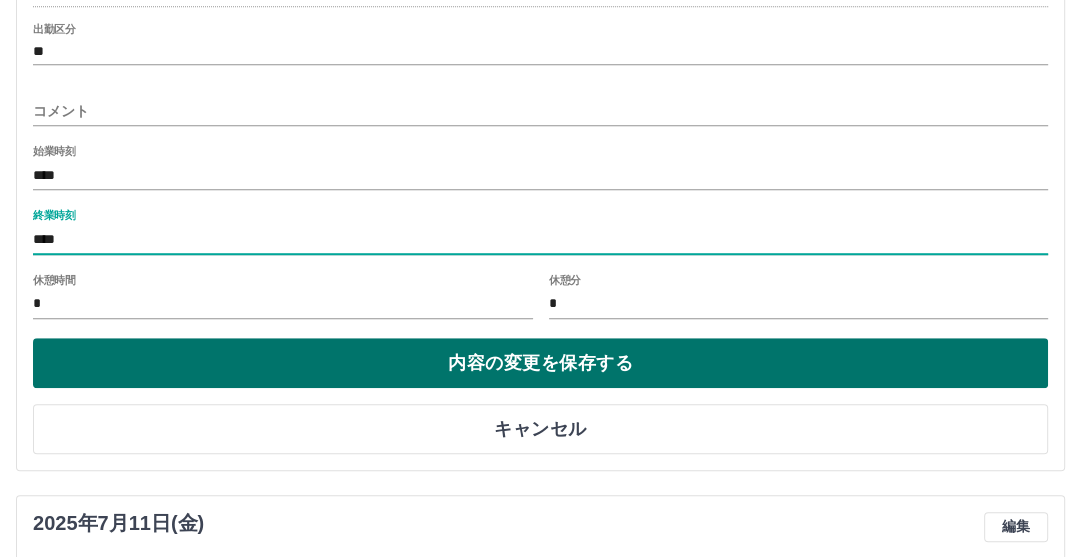type on "****" 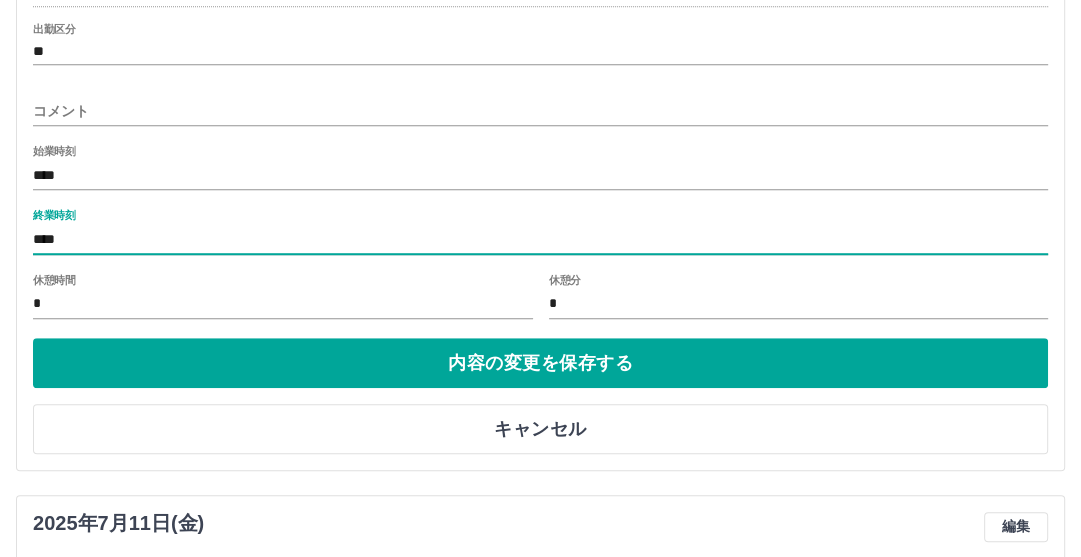 drag, startPoint x: 524, startPoint y: 364, endPoint x: 498, endPoint y: 348, distance: 30.528675 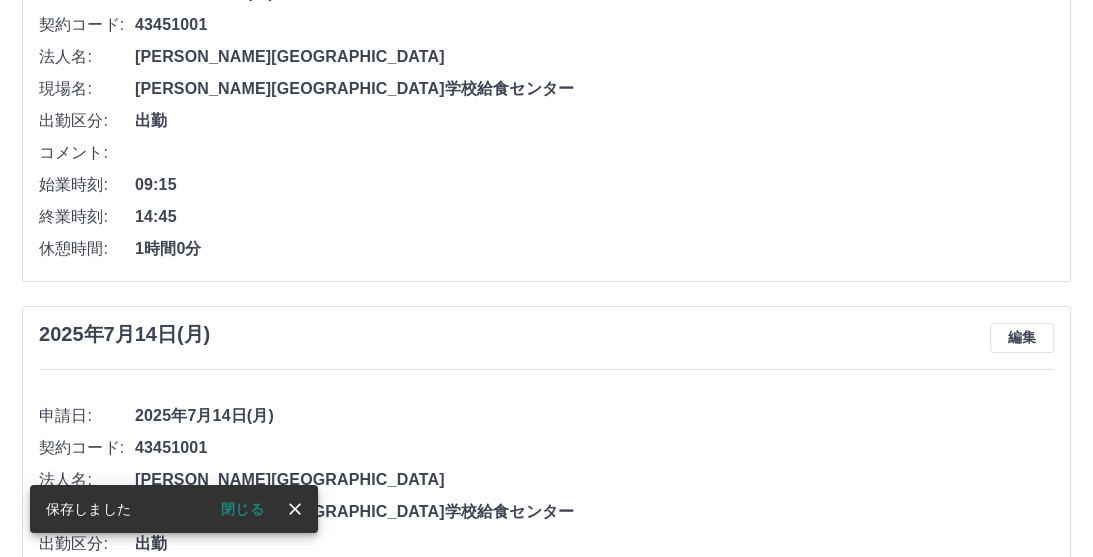 scroll, scrollTop: 7, scrollLeft: 0, axis: vertical 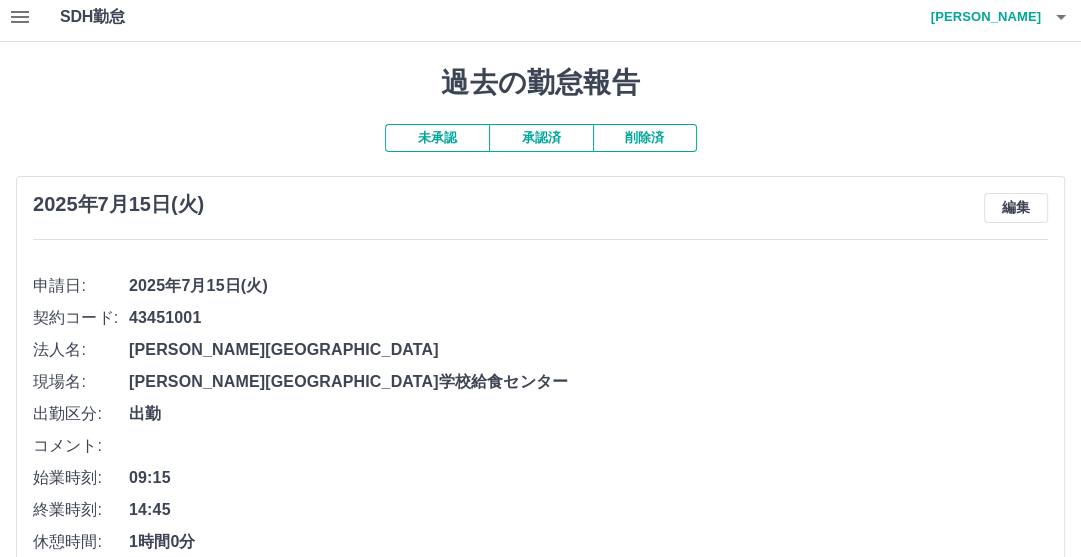 click on "坂戸　敏彰" at bounding box center (981, 17) 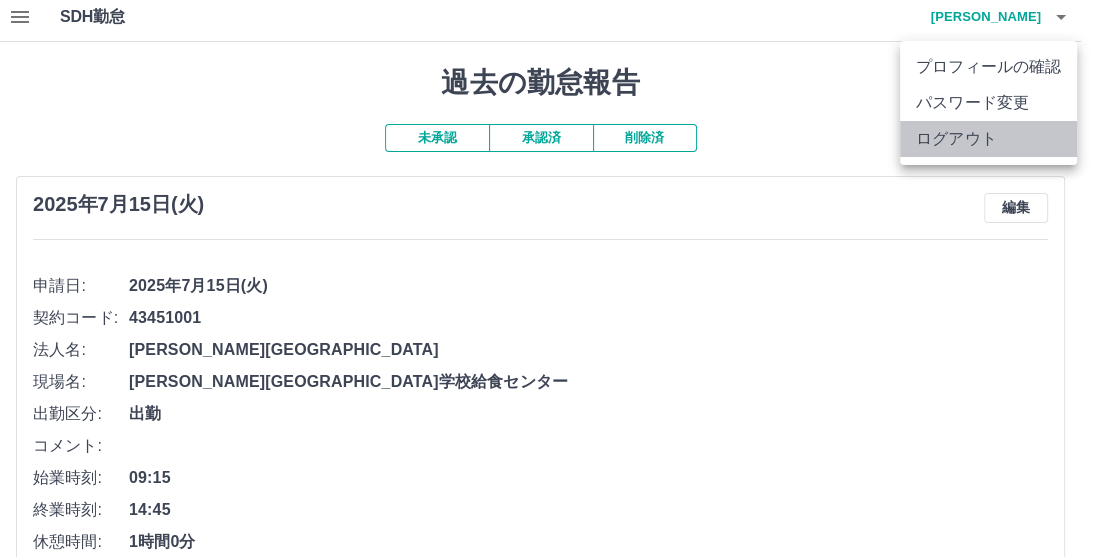 click on "ログアウト" at bounding box center [988, 139] 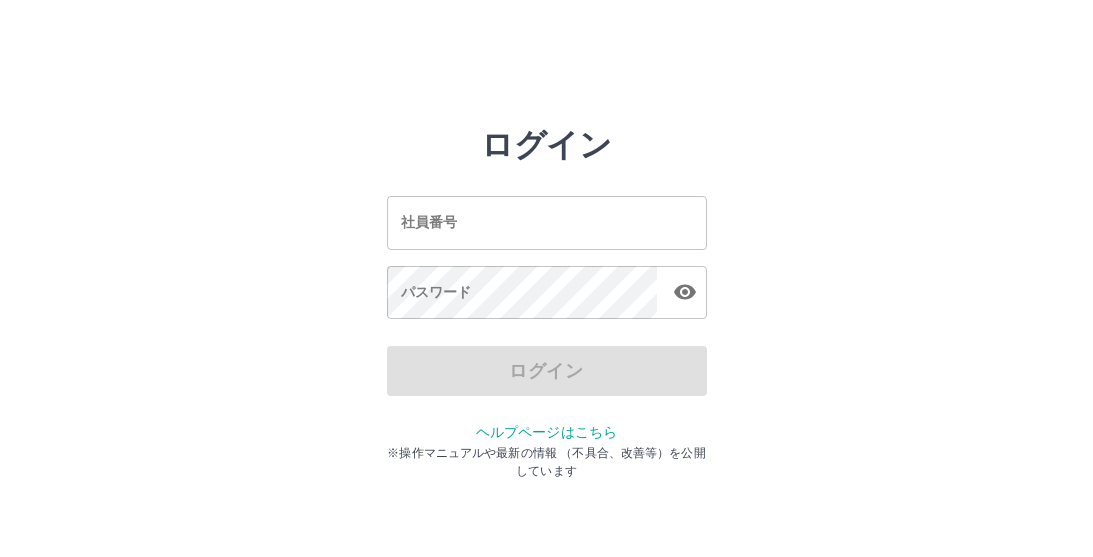 scroll, scrollTop: 0, scrollLeft: 0, axis: both 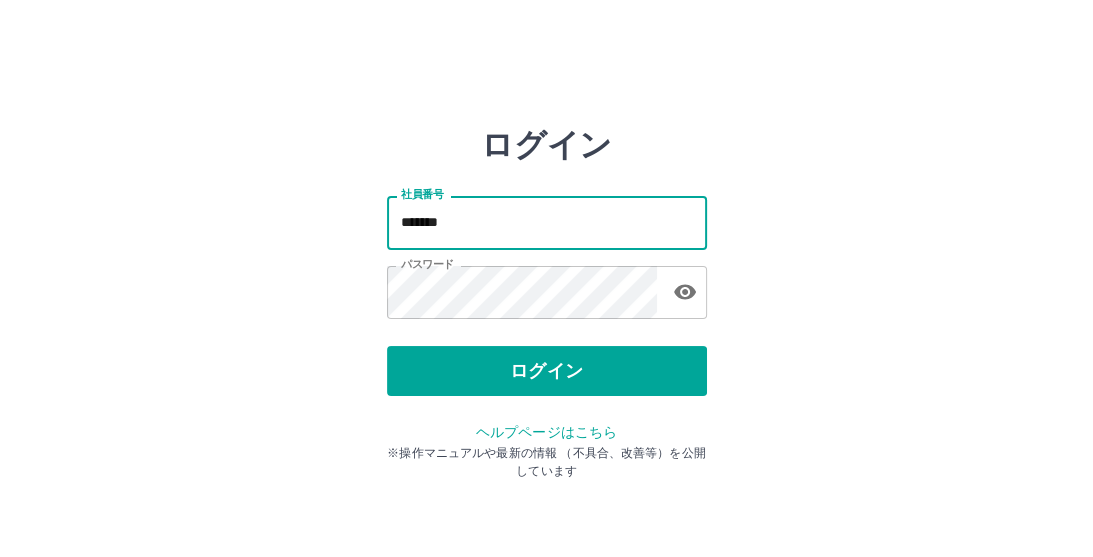 click on "*******" at bounding box center [547, 222] 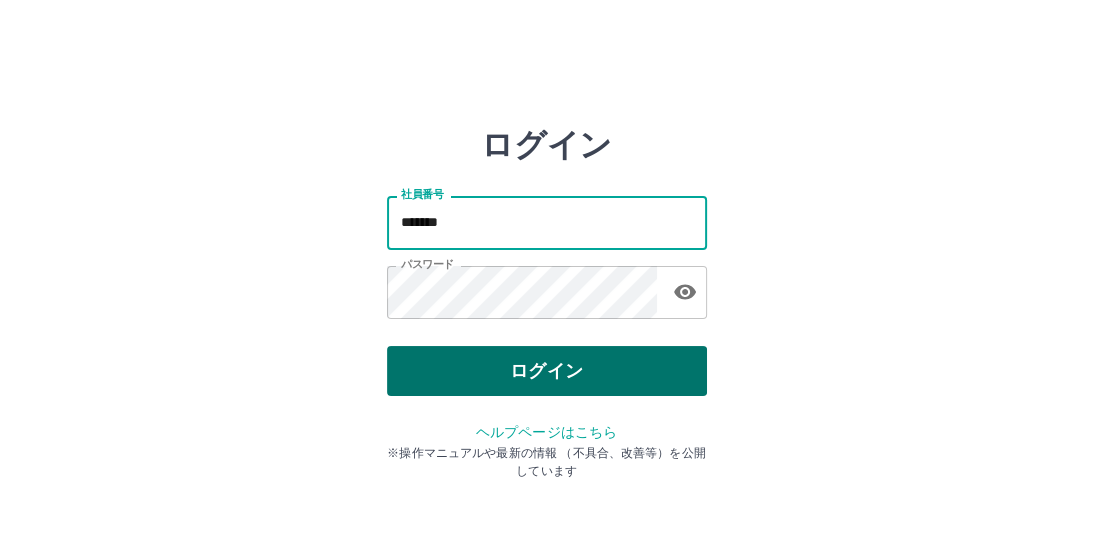 click on "ログイン" at bounding box center (547, 371) 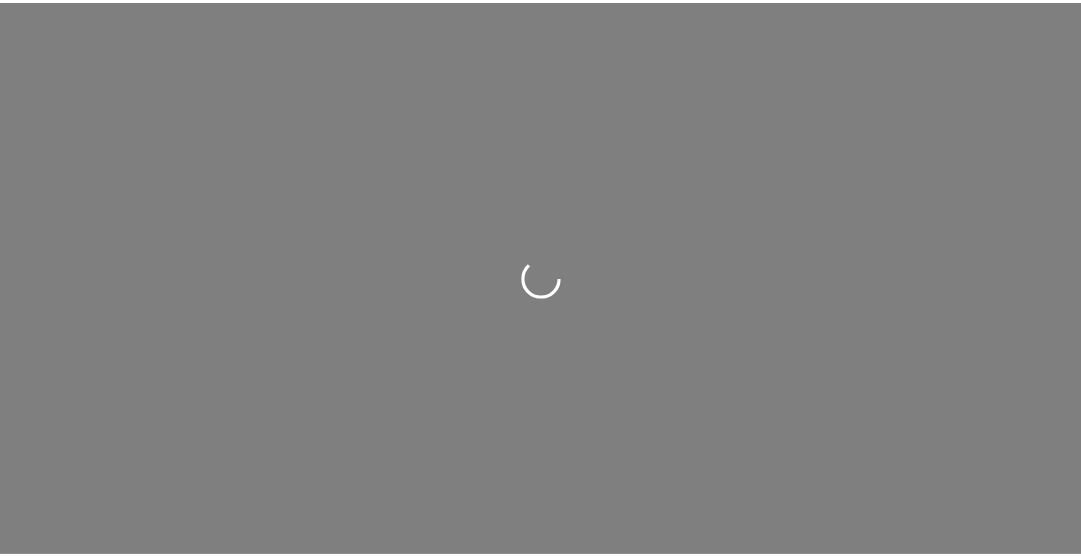 scroll, scrollTop: 0, scrollLeft: 0, axis: both 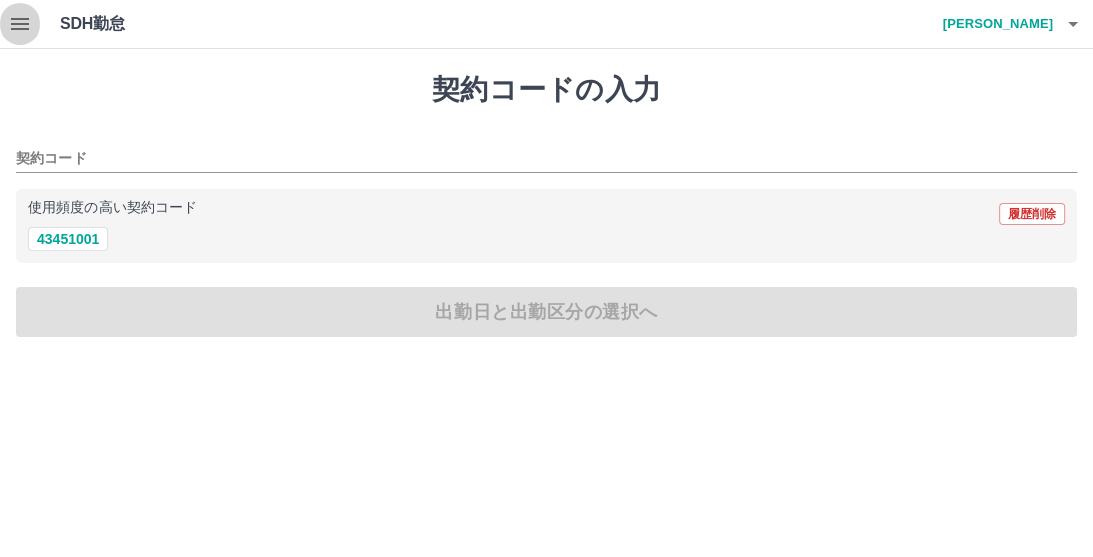 click 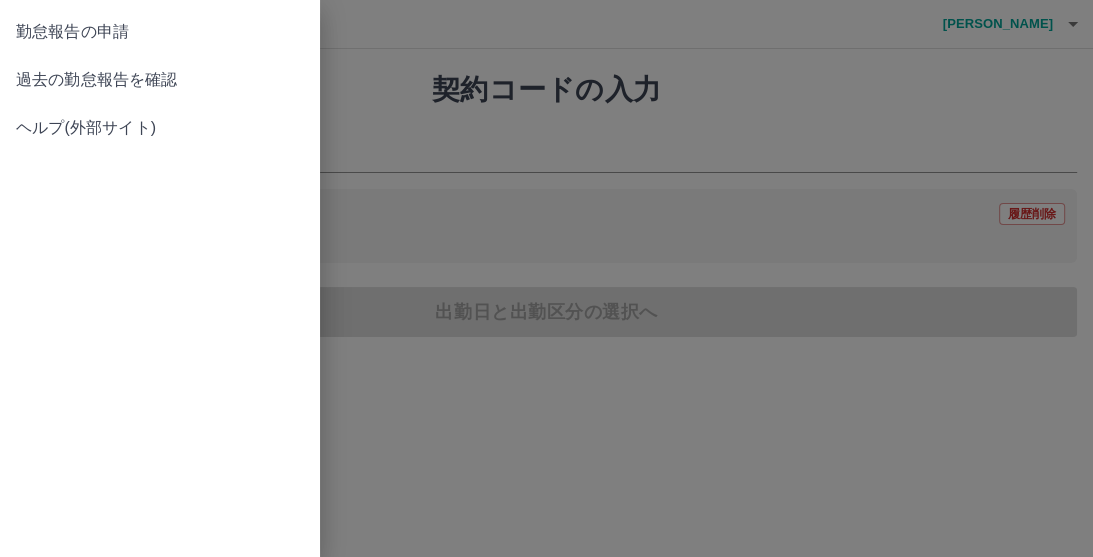 click on "過去の勤怠報告を確認" at bounding box center [160, 80] 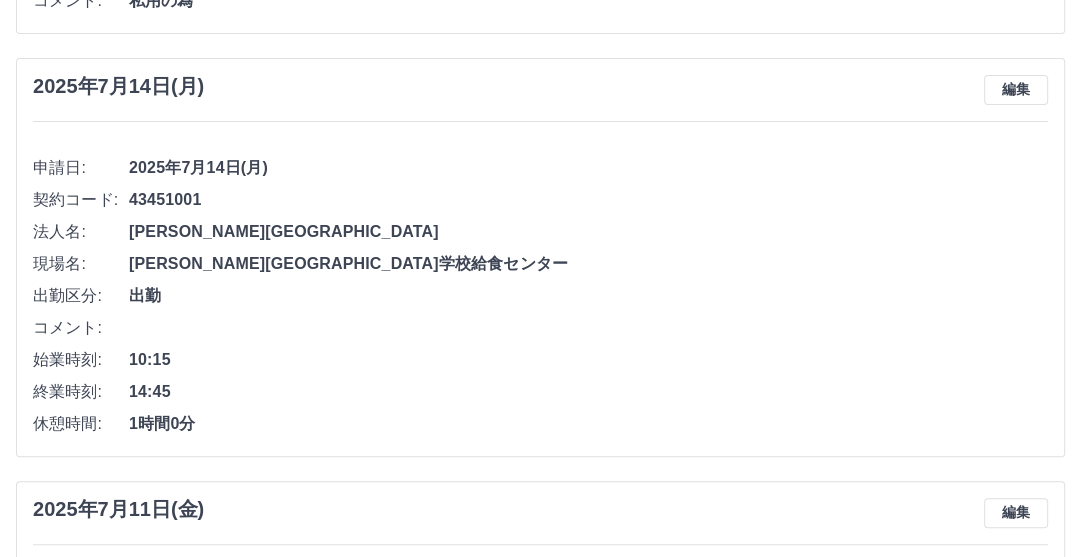 scroll, scrollTop: 480, scrollLeft: 0, axis: vertical 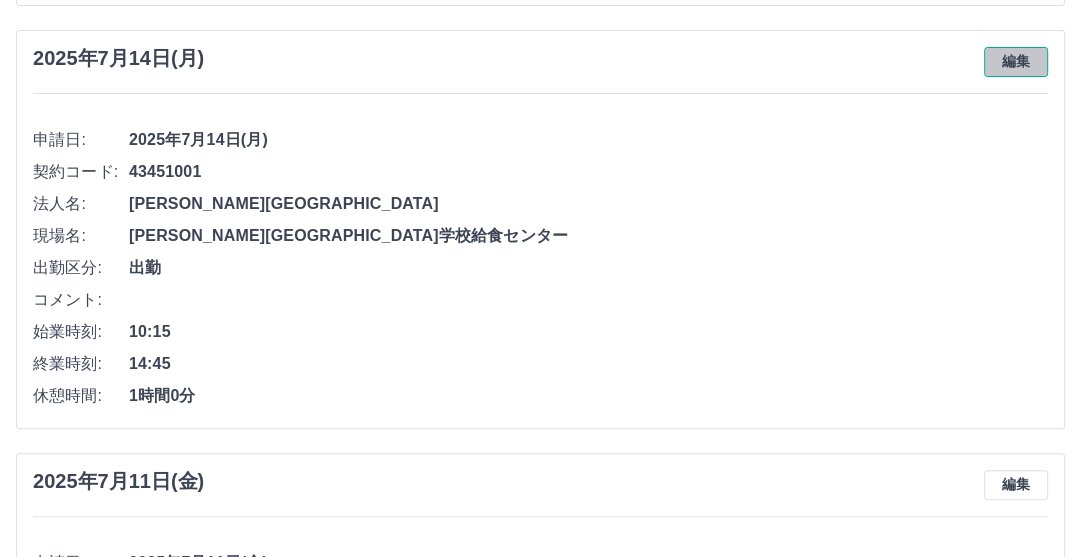 click on "編集" at bounding box center (1016, 62) 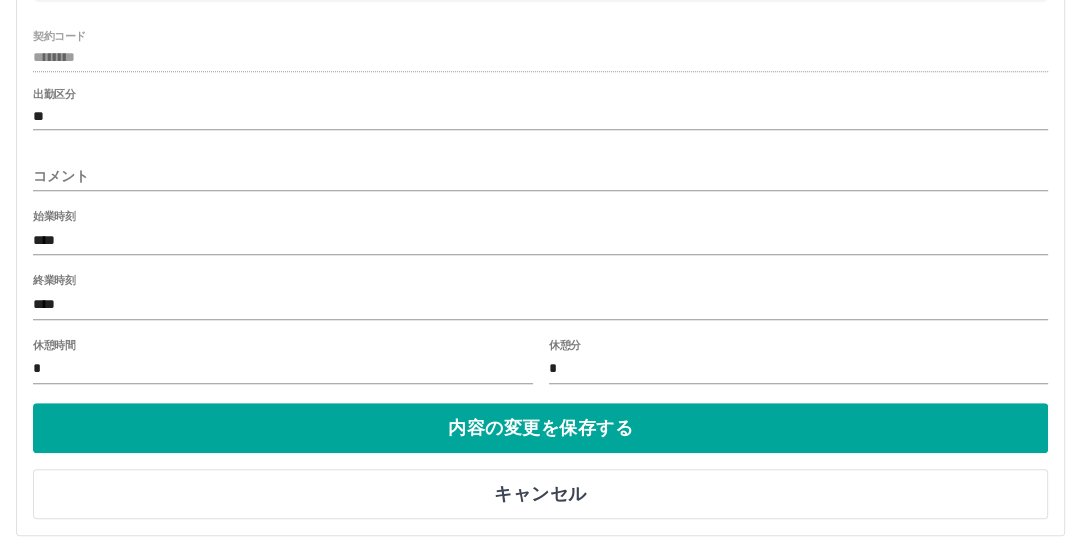 scroll, scrollTop: 720, scrollLeft: 0, axis: vertical 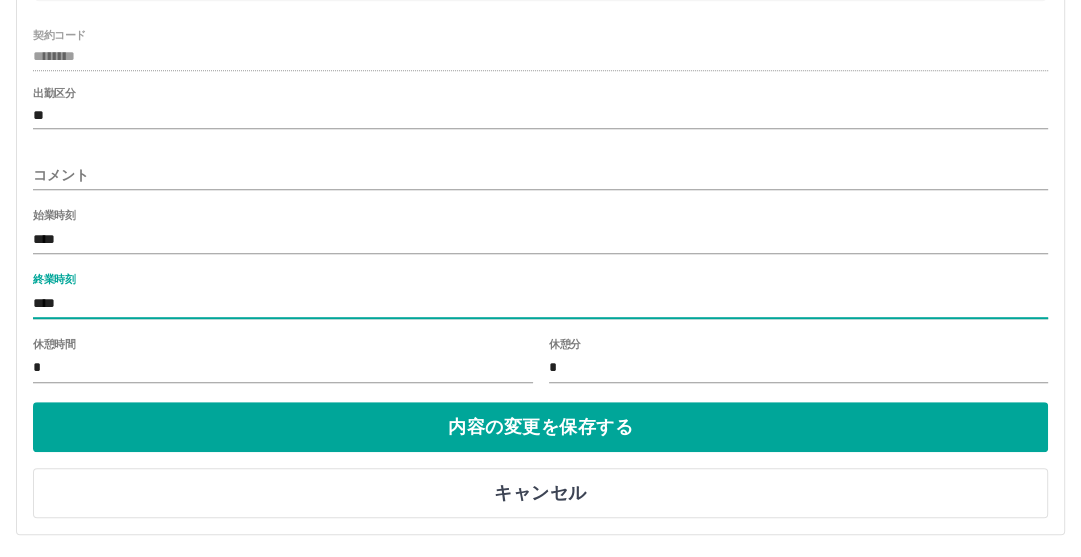drag, startPoint x: 34, startPoint y: 296, endPoint x: 76, endPoint y: 280, distance: 44.94441 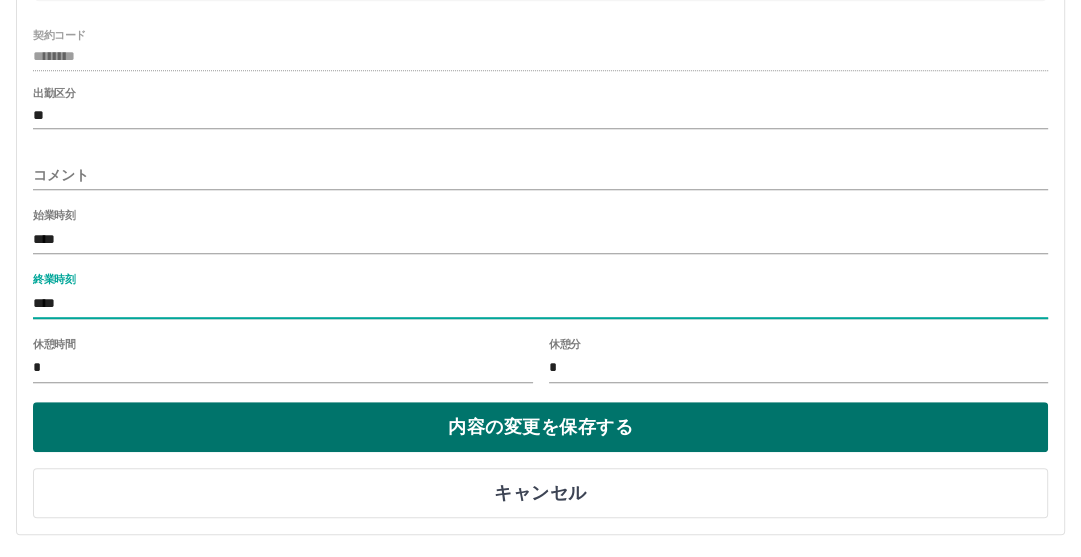 type on "****" 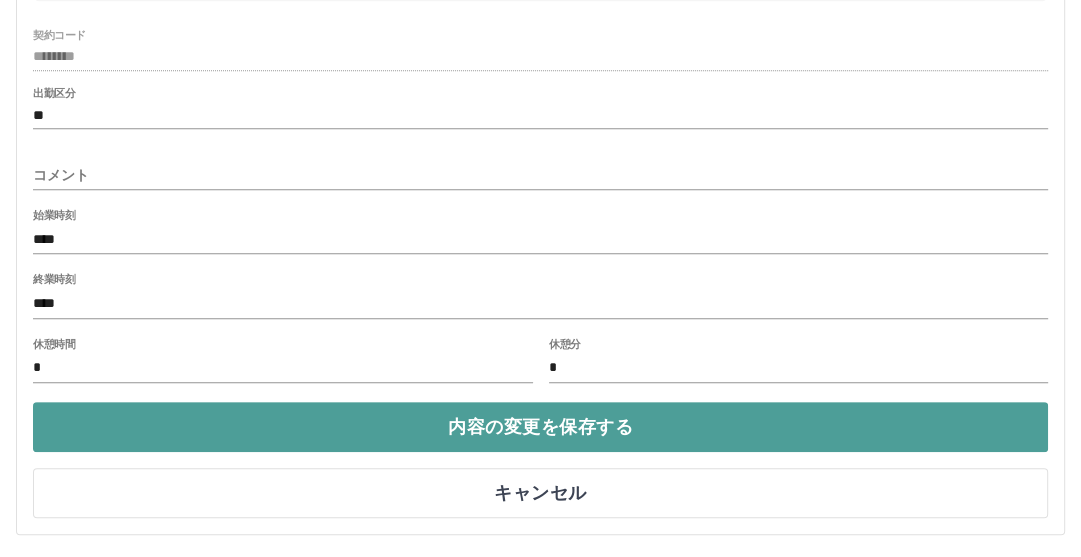 click on "内容の変更を保存する" at bounding box center (540, 427) 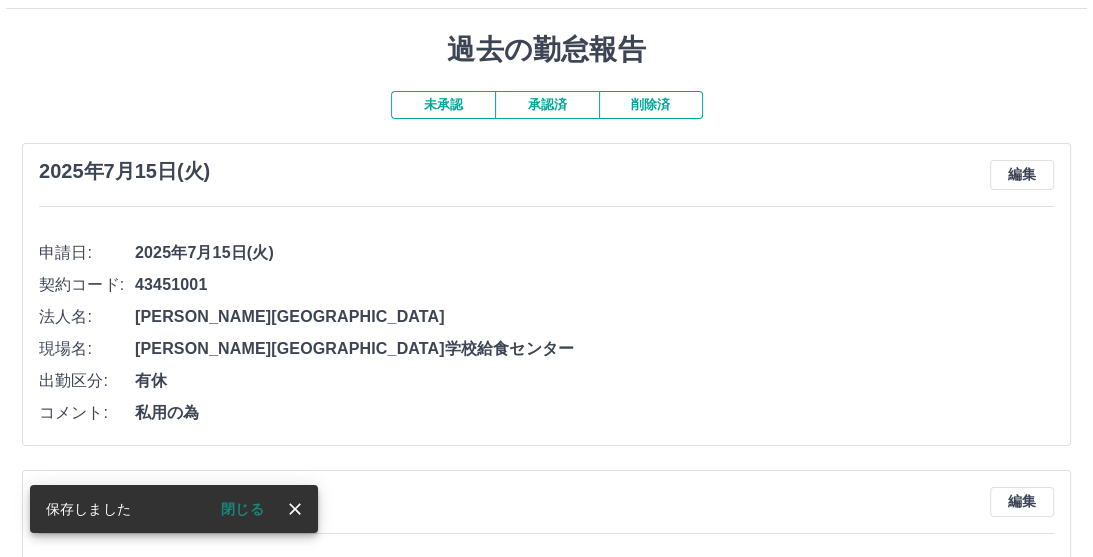 scroll, scrollTop: 0, scrollLeft: 0, axis: both 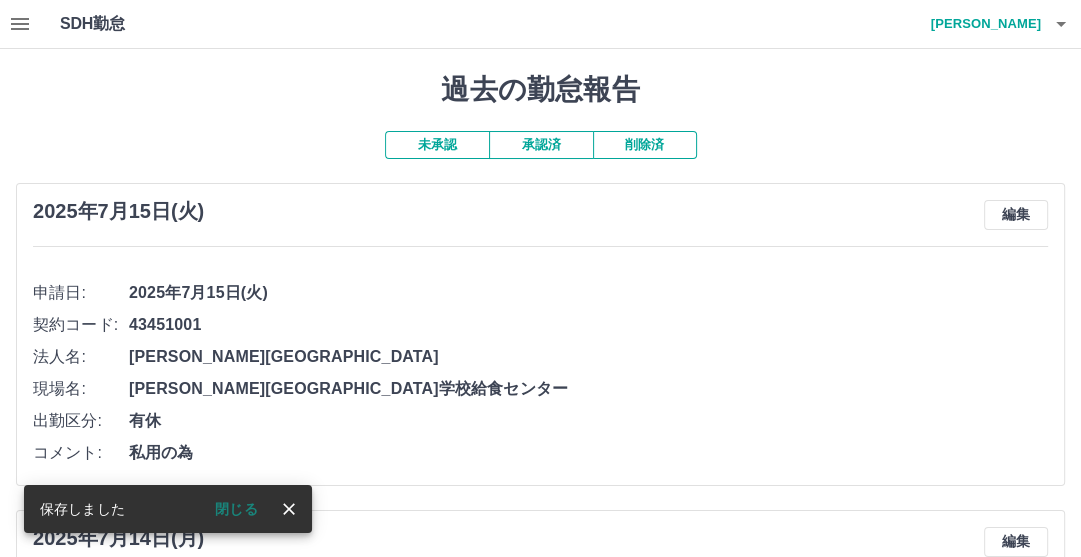 click on "渡　久美" at bounding box center (981, 24) 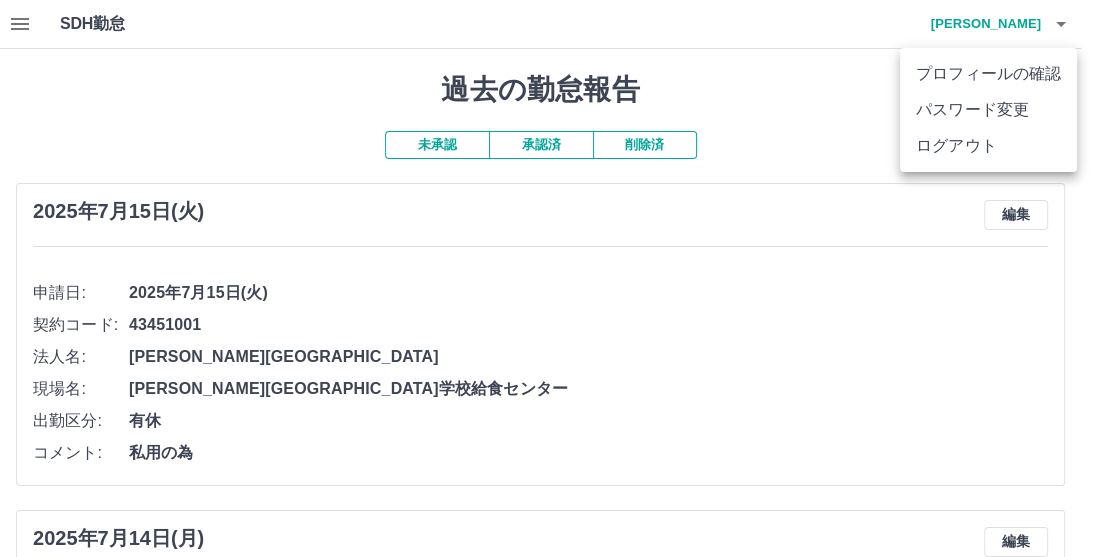 drag, startPoint x: 947, startPoint y: 148, endPoint x: 909, endPoint y: 154, distance: 38.470768 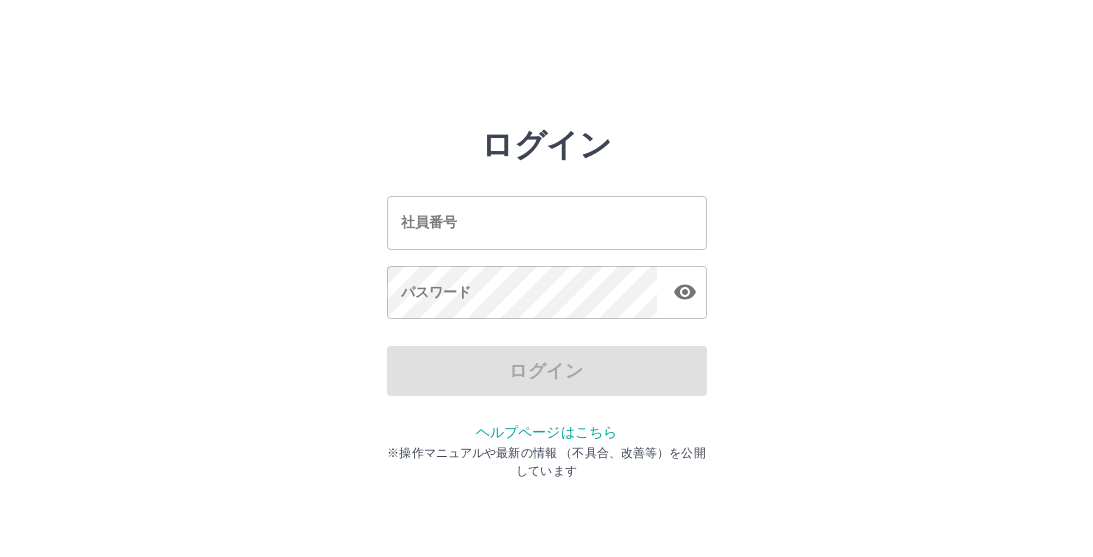 scroll, scrollTop: 0, scrollLeft: 0, axis: both 